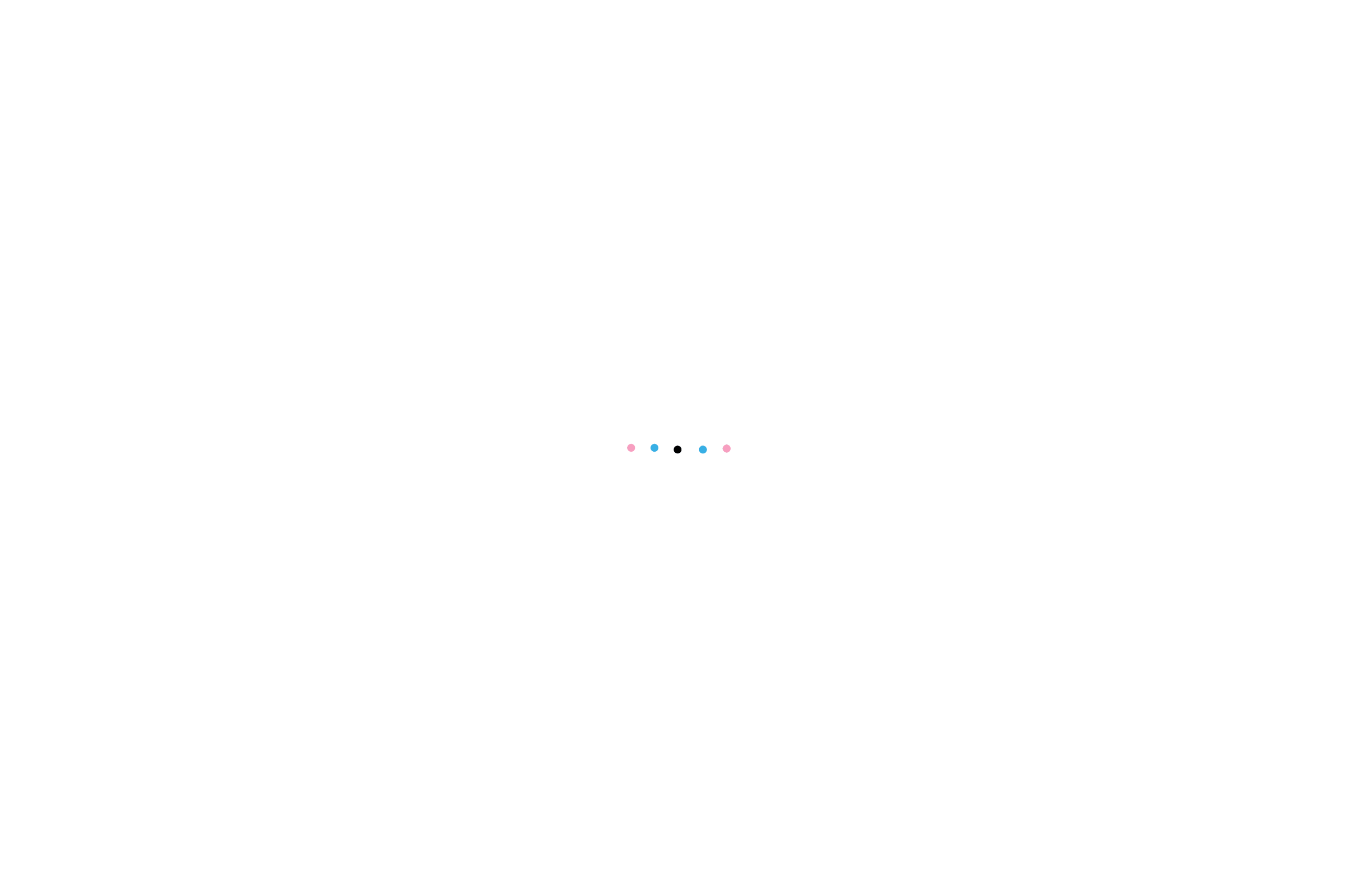 scroll, scrollTop: 0, scrollLeft: 0, axis: both 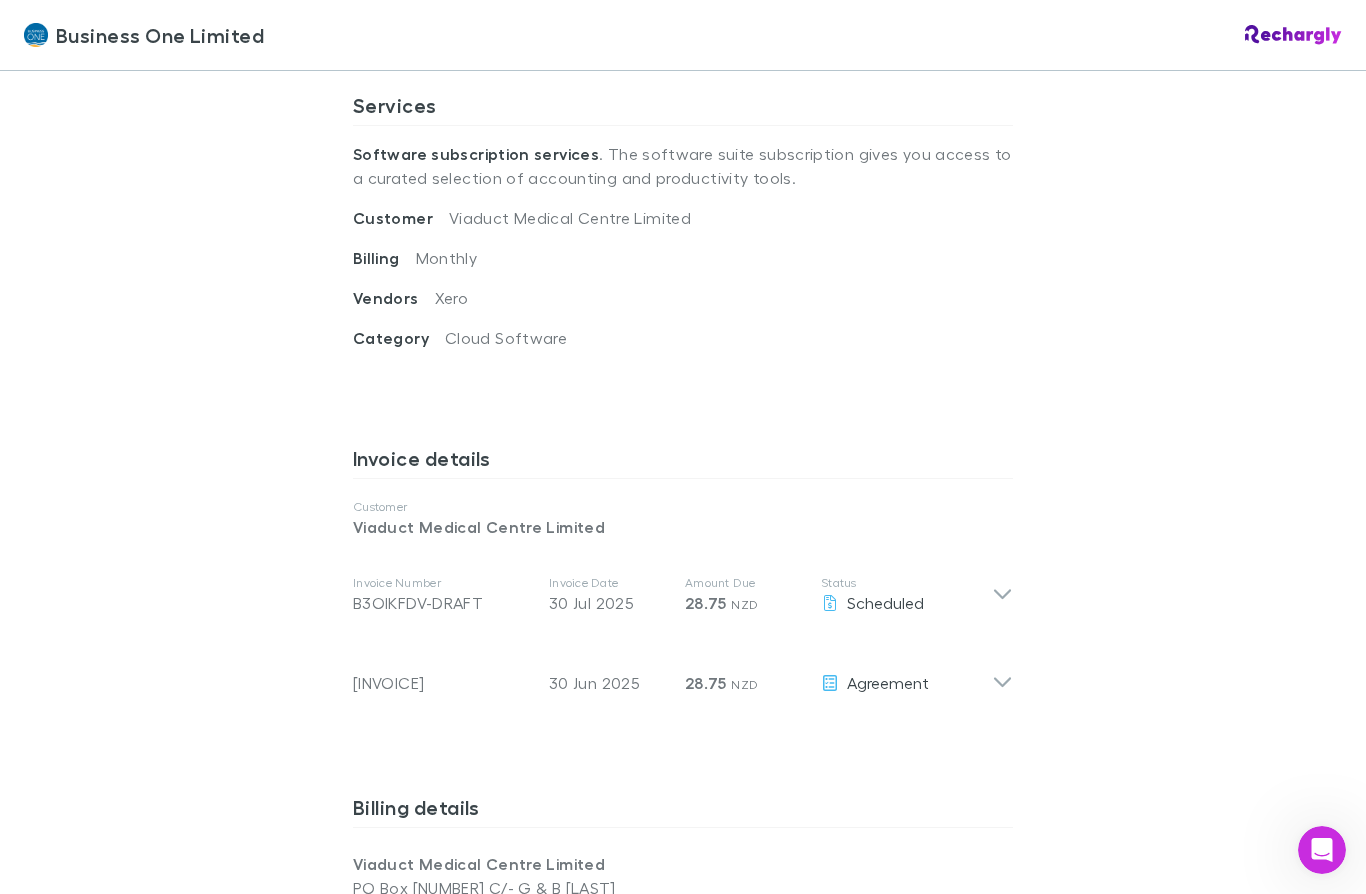 click at bounding box center [1002, 595] 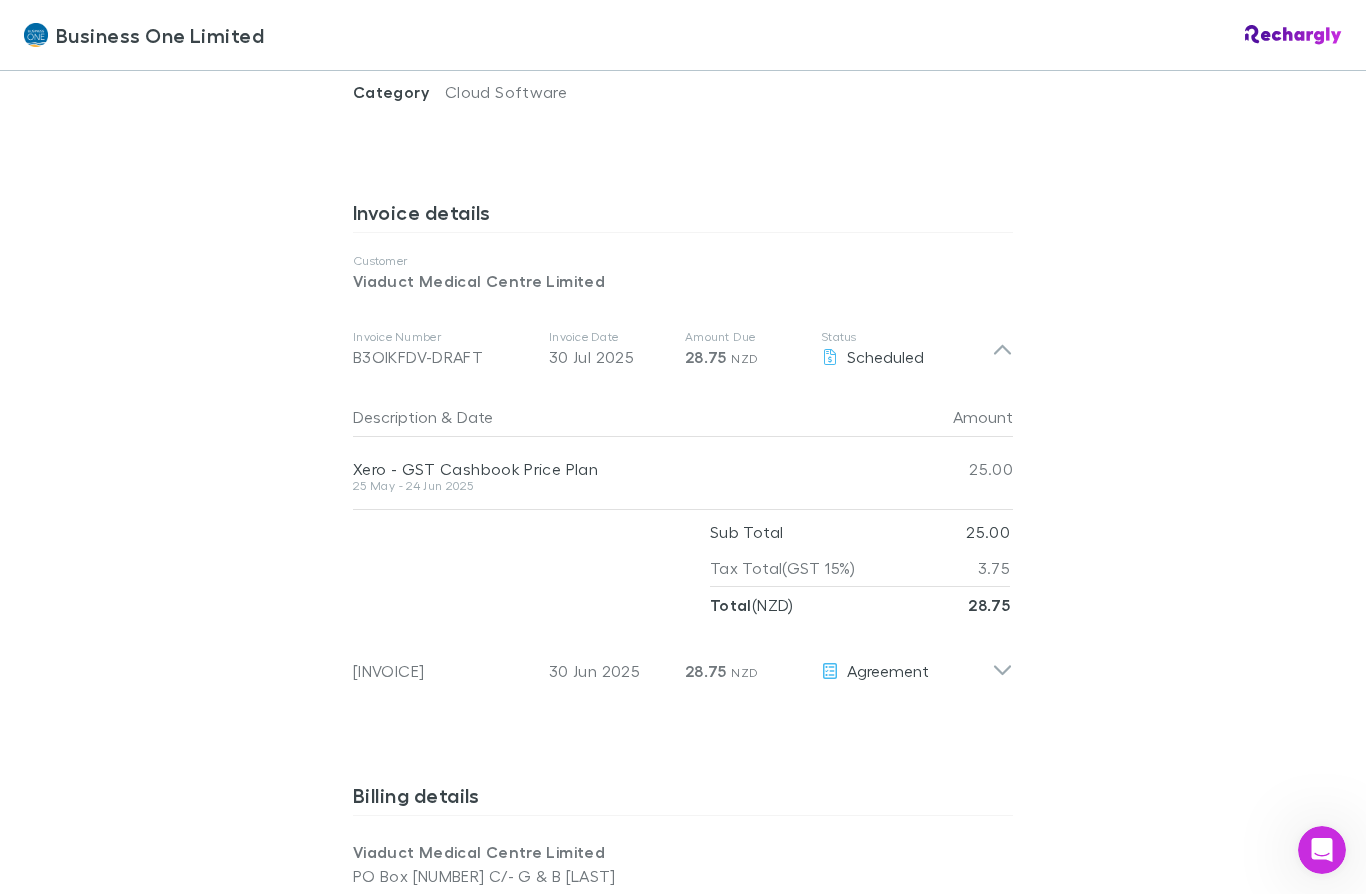 scroll, scrollTop: 977, scrollLeft: 0, axis: vertical 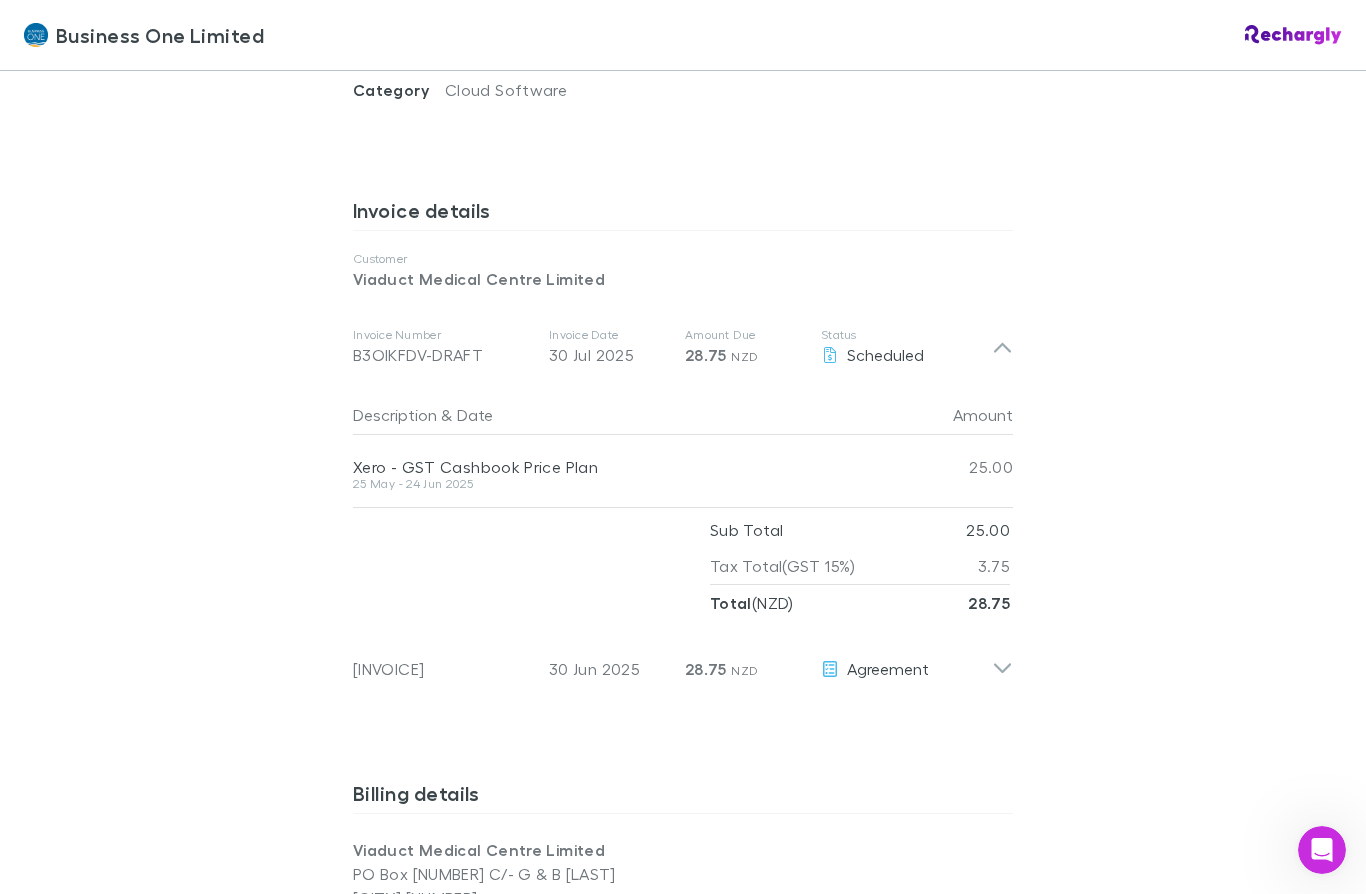 click at bounding box center [1002, 669] 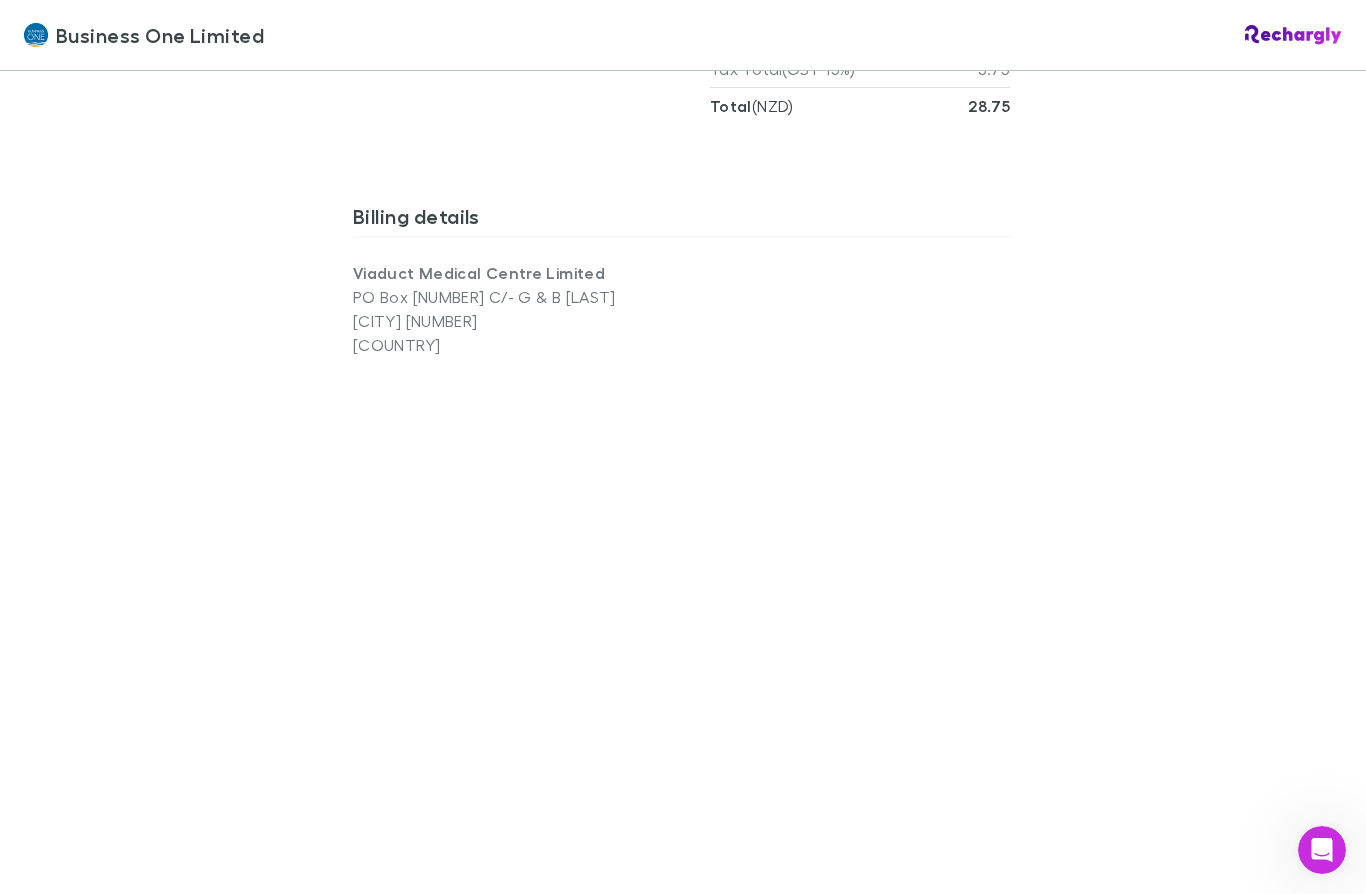 scroll, scrollTop: 1815, scrollLeft: 0, axis: vertical 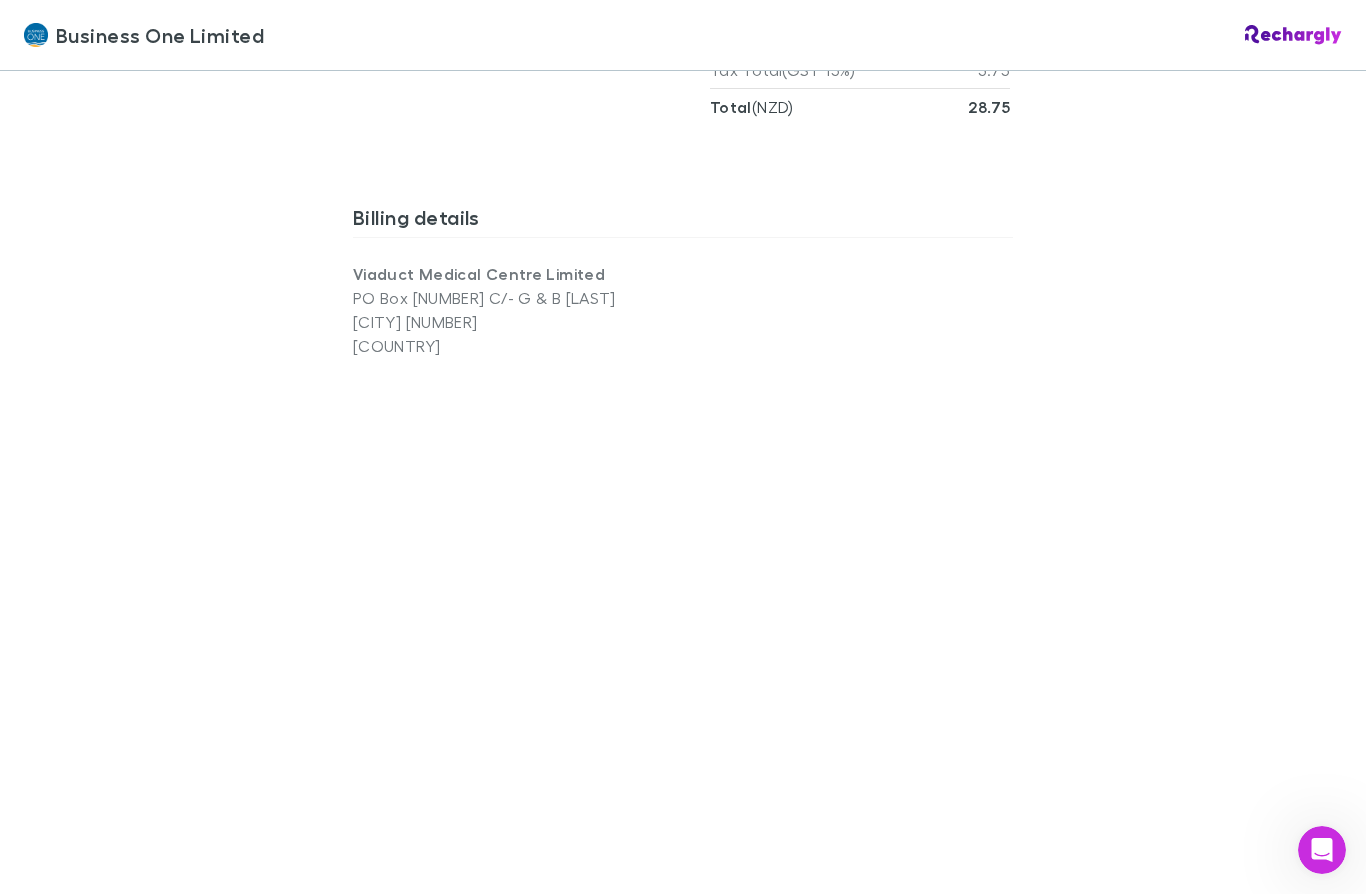 click on "PO Box [NUMBER] C/- G & B [LAST]" at bounding box center (518, 298) 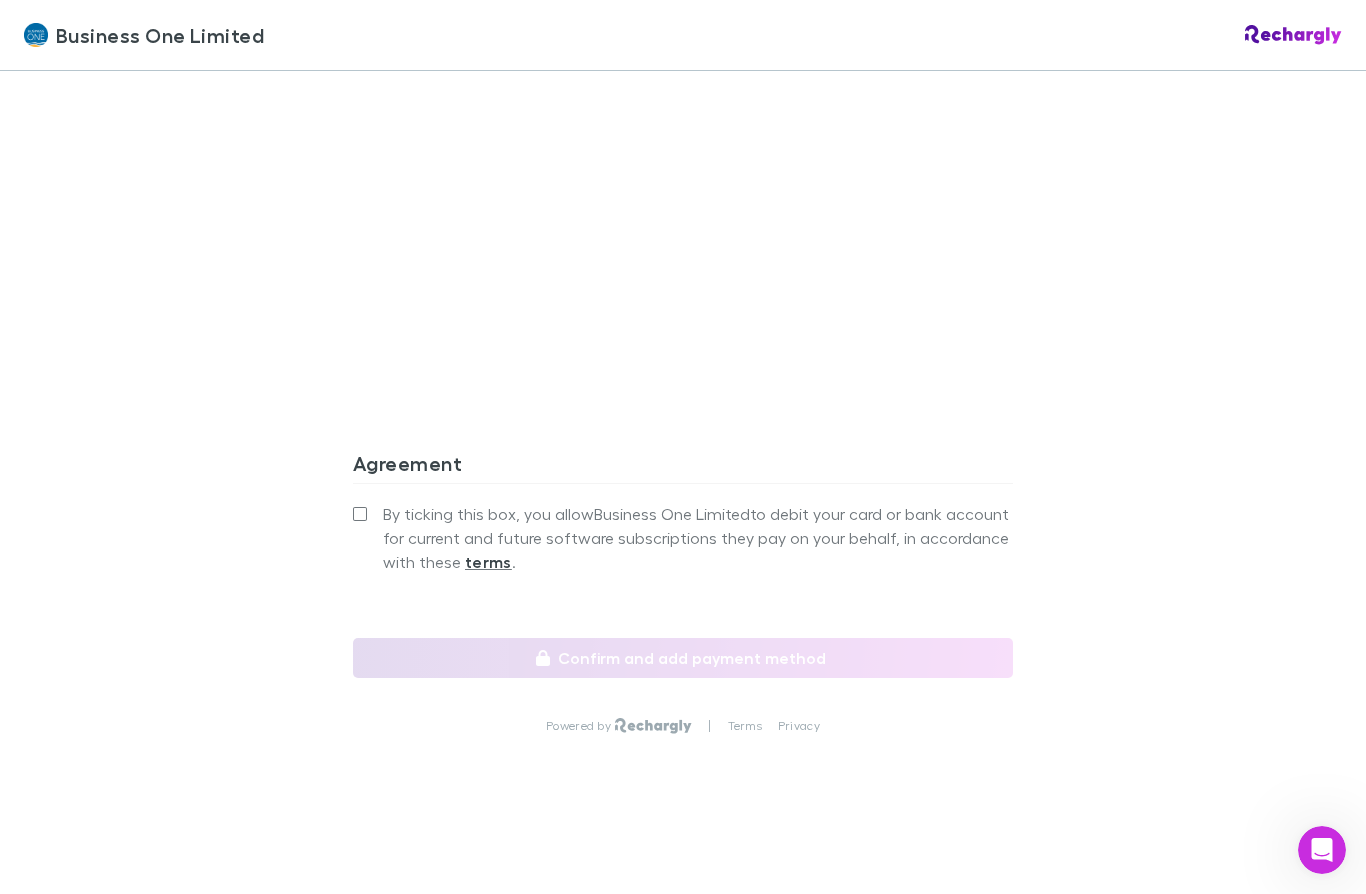 scroll, scrollTop: 2296, scrollLeft: 0, axis: vertical 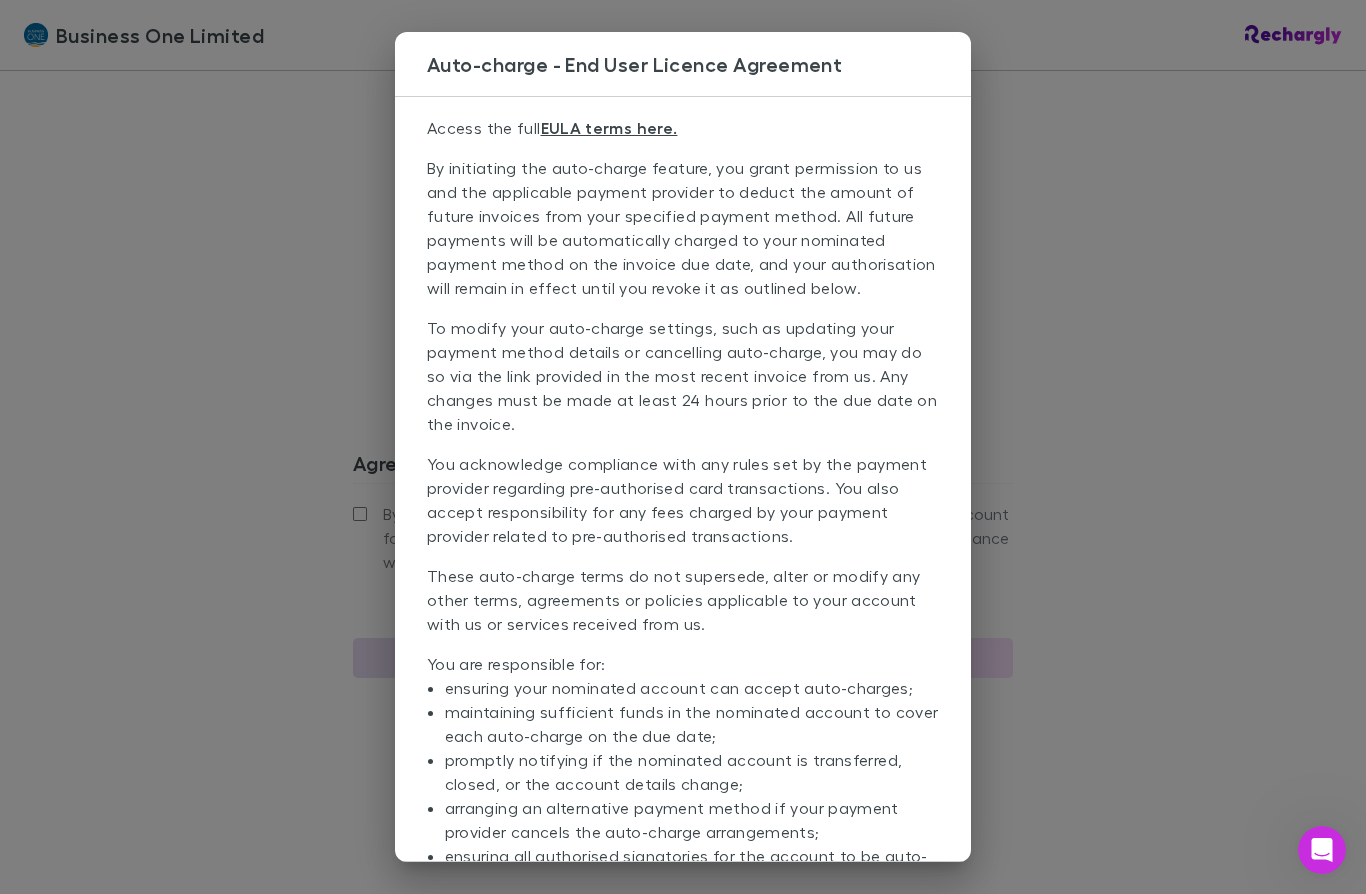 click on "Auto-charge - End User Licence Agreement Access the full  EULA terms here. By initiating the auto-charge feature, you grant permission to us and the applicable payment provider to deduct the amount of future invoices from your specified payment method. All future payments will be automatically charged to your nominated payment method on the invoice due date, and your authorisation will remain in effect until you revoke it as outlined below. To modify your auto-charge settings, such as updating your payment method details or cancelling auto-charge, you may do so via the link provided in the most recent invoice from us. Any changes must be made at least 24 hours prior to the due date on the invoice. You acknowledge compliance with any rules set by the payment provider regarding pre-authorised card transactions. You also accept responsibility for any fees charged by your payment provider related to pre-authorised transactions. You are responsible for: ensuring your nominated account can accept auto-charges;" at bounding box center (683, 447) 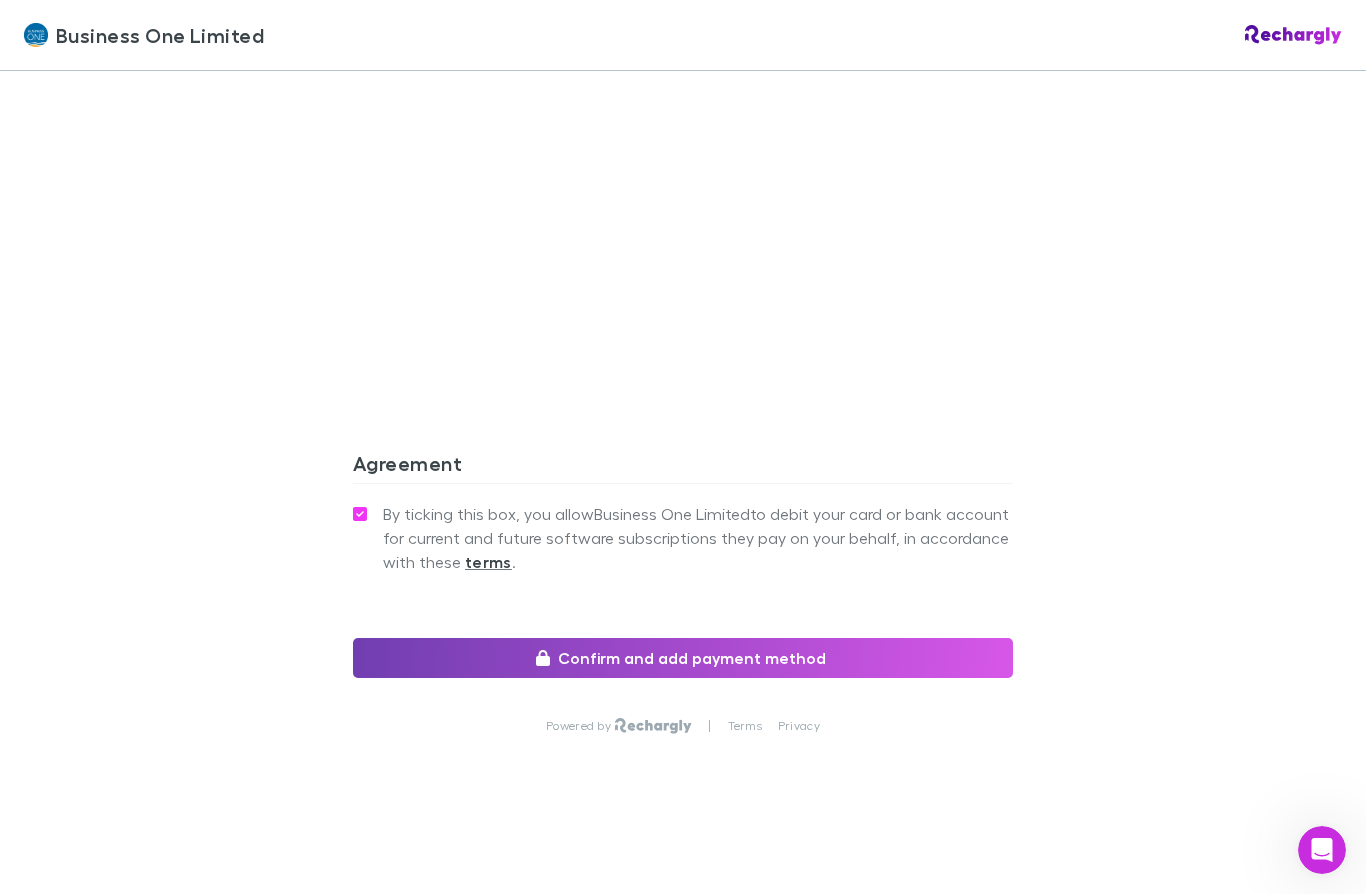 click on "Confirm and add payment method" at bounding box center [683, 658] 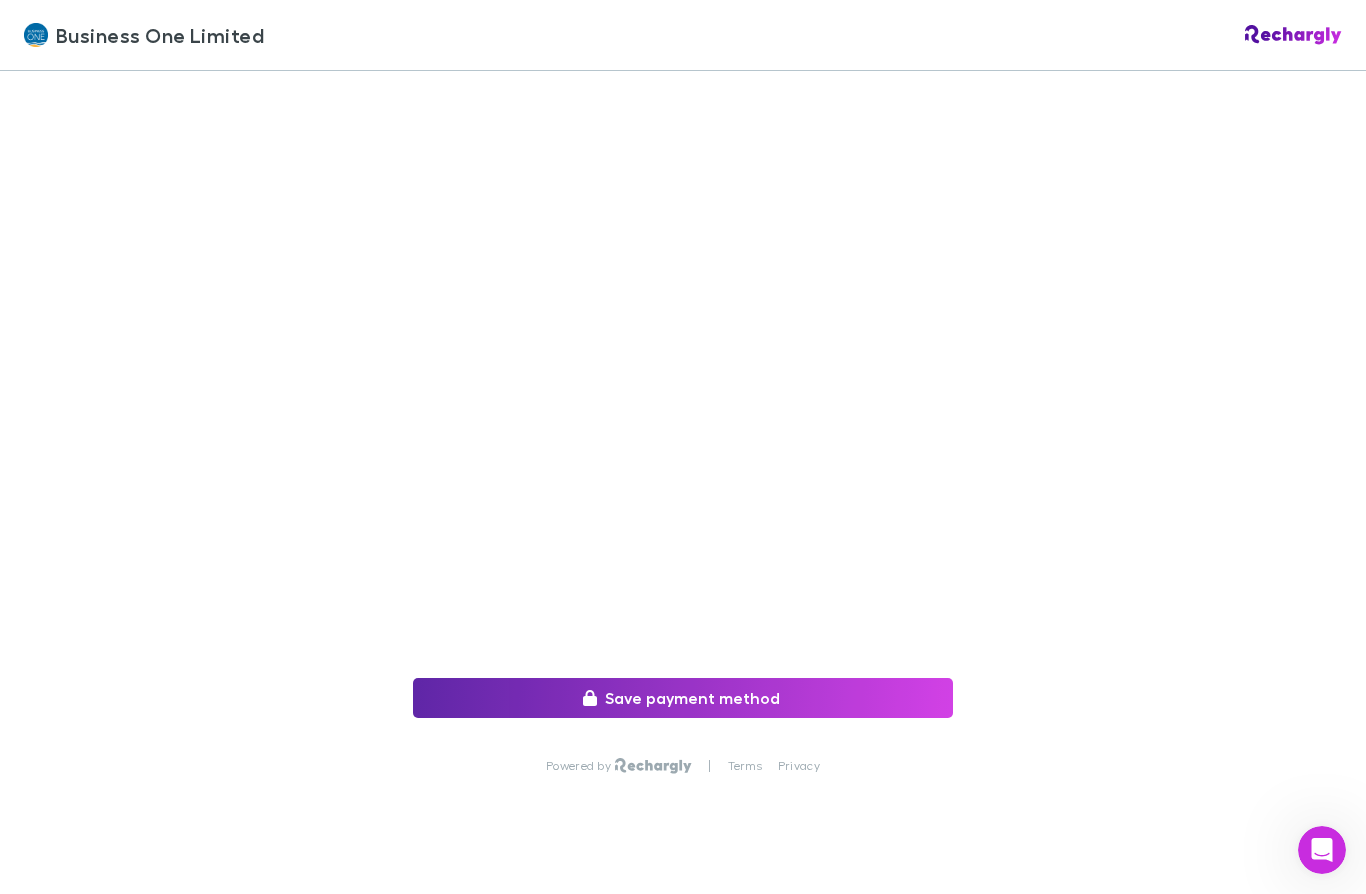 scroll, scrollTop: 323, scrollLeft: 0, axis: vertical 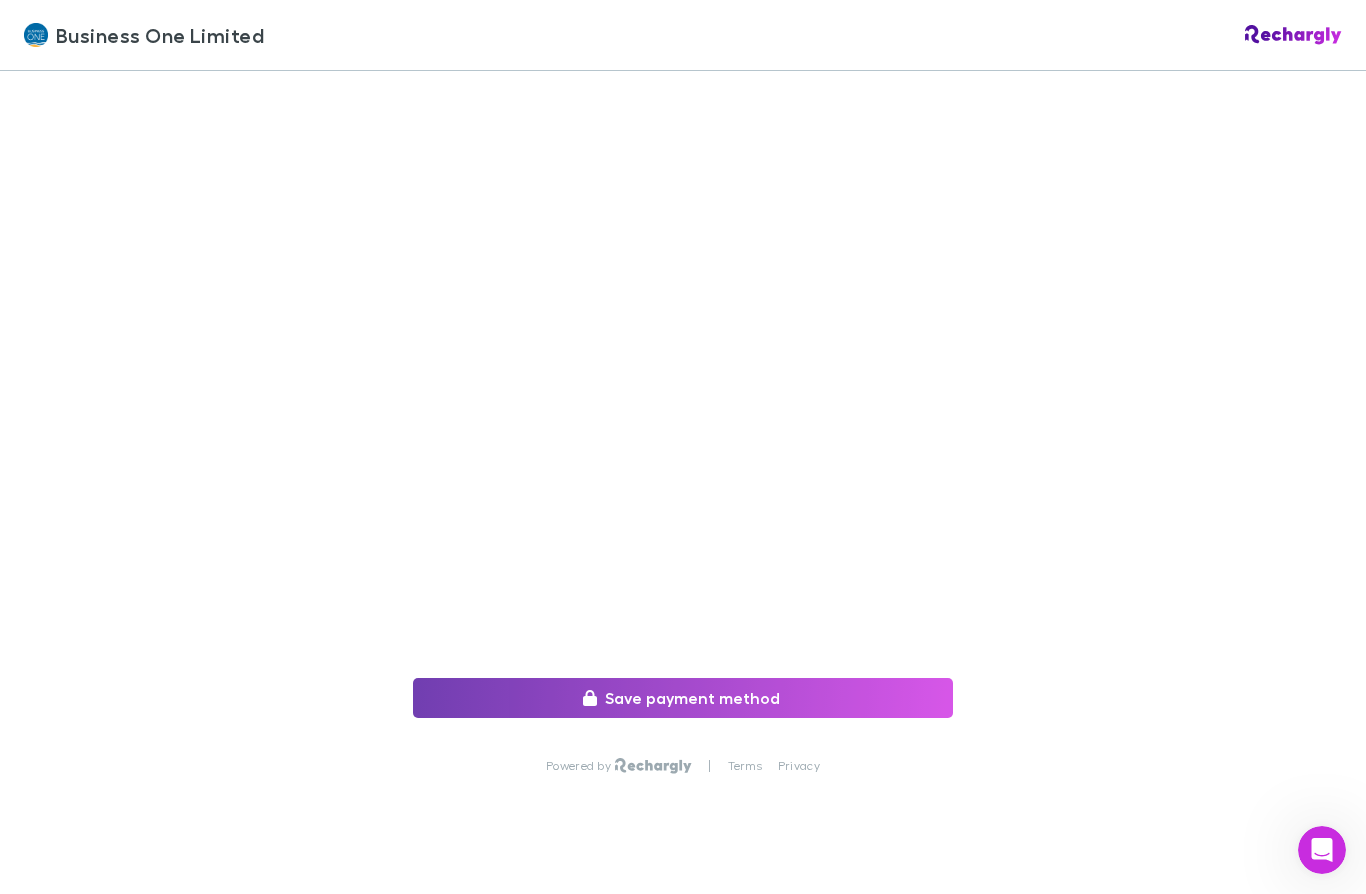 click on "Save payment method" at bounding box center (683, 698) 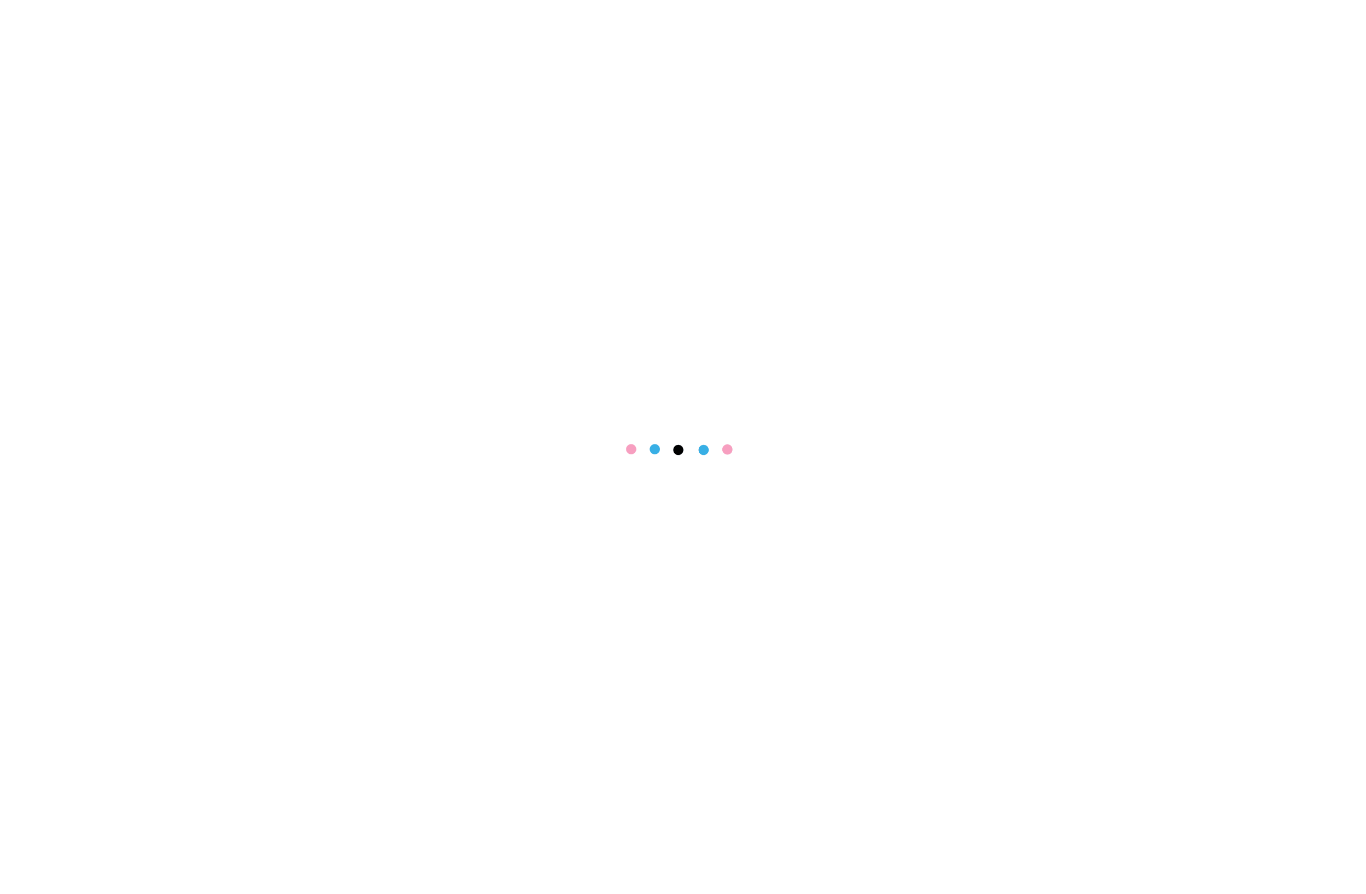 scroll, scrollTop: 0, scrollLeft: 0, axis: both 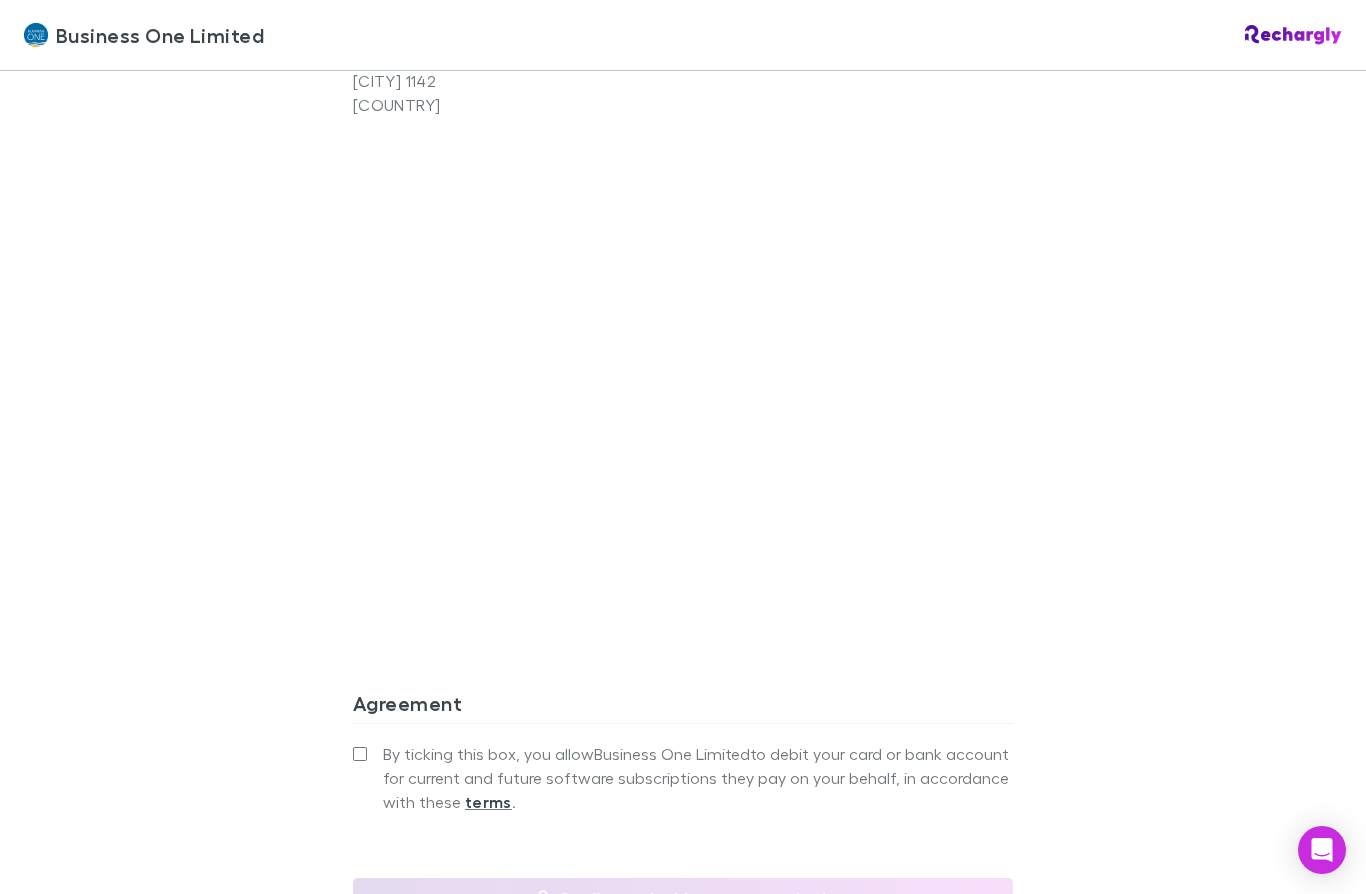 click on "By ticking this box, you allow [COMPANY] to debit your card or bank account for current and future software subscriptions they pay on your behalf, in accordance with these terms ." at bounding box center (683, 778) 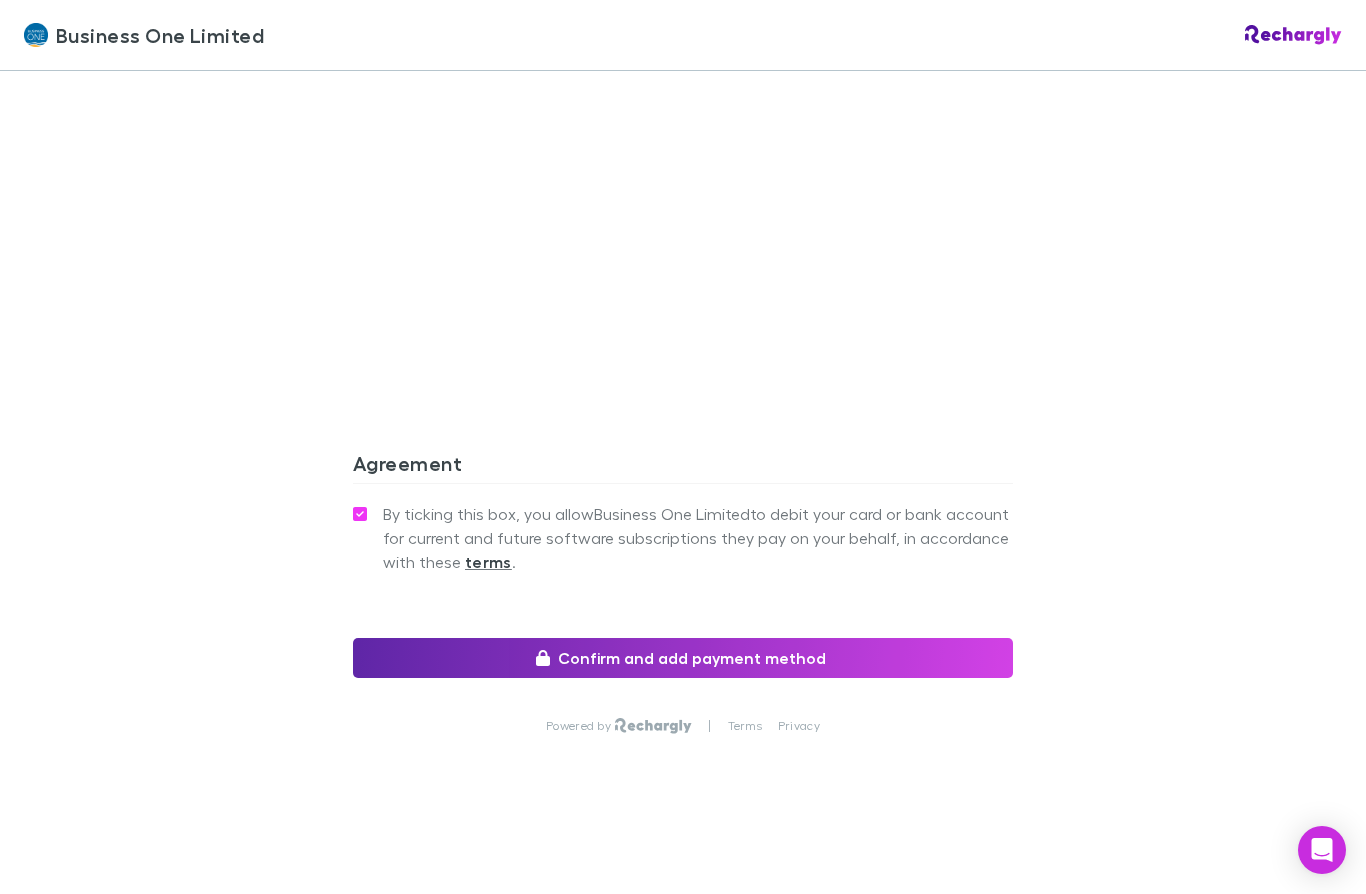 scroll, scrollTop: 1800, scrollLeft: 0, axis: vertical 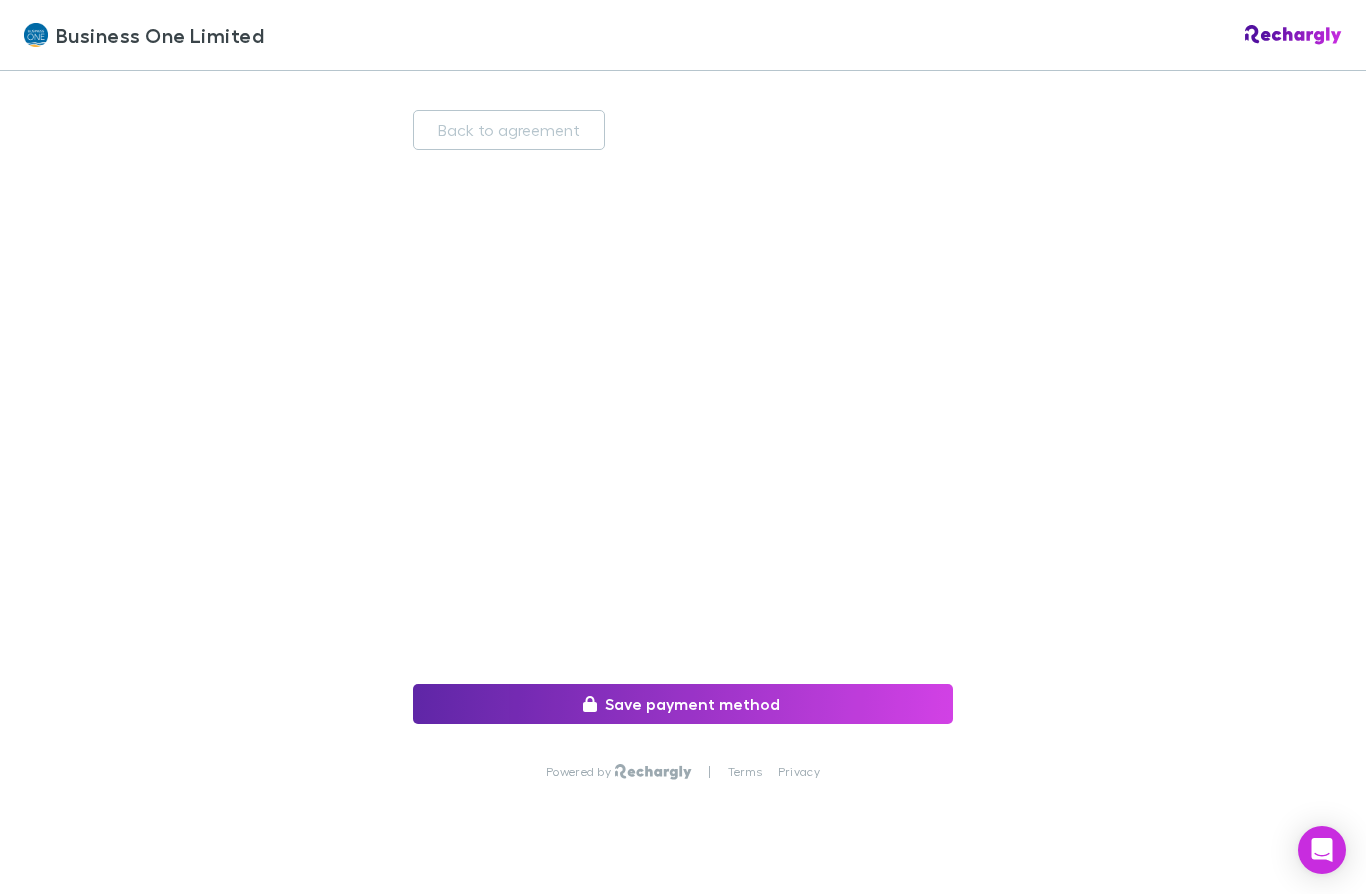 click on "Save payment method" at bounding box center (683, 704) 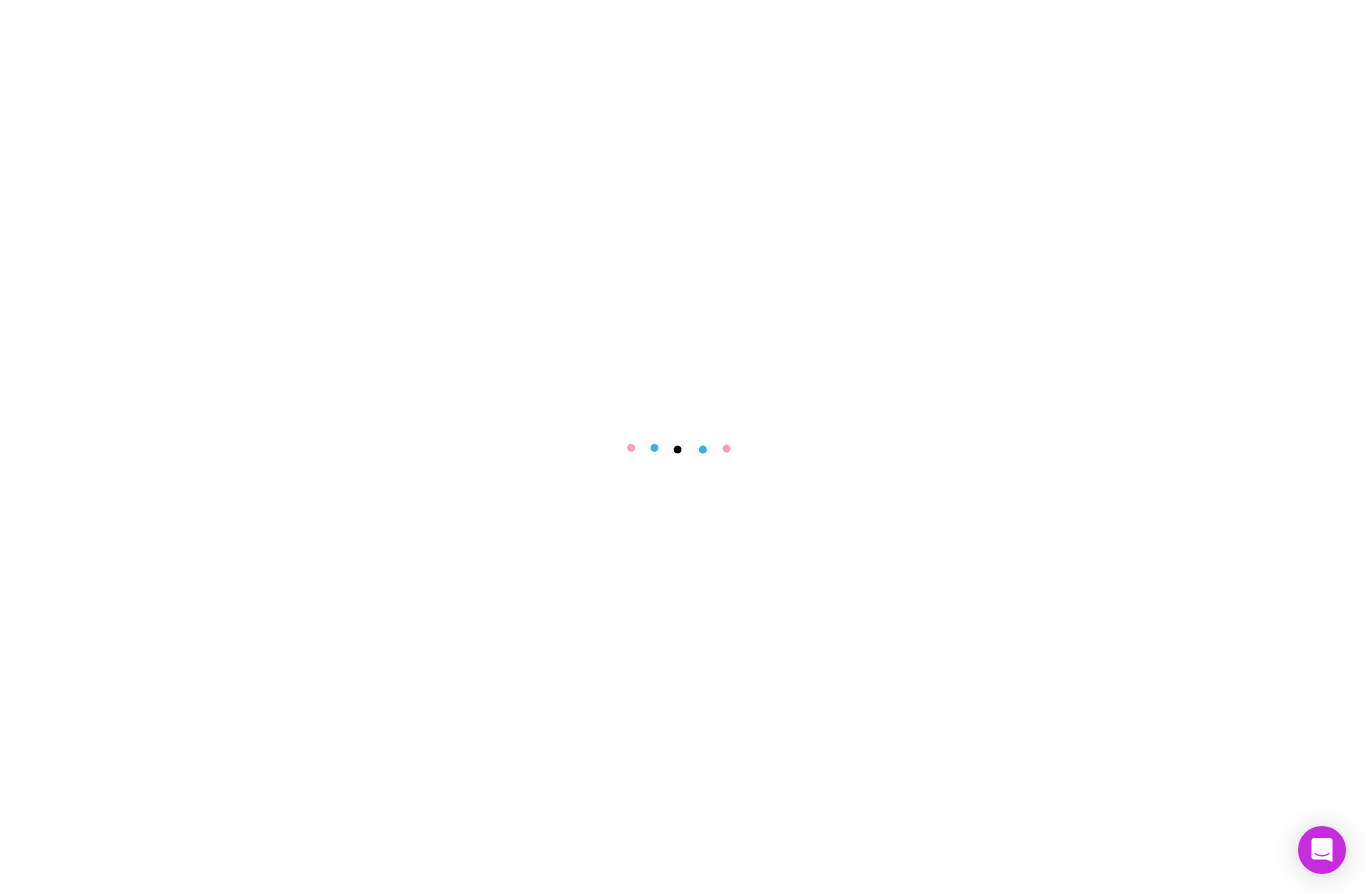 scroll, scrollTop: 0, scrollLeft: 0, axis: both 